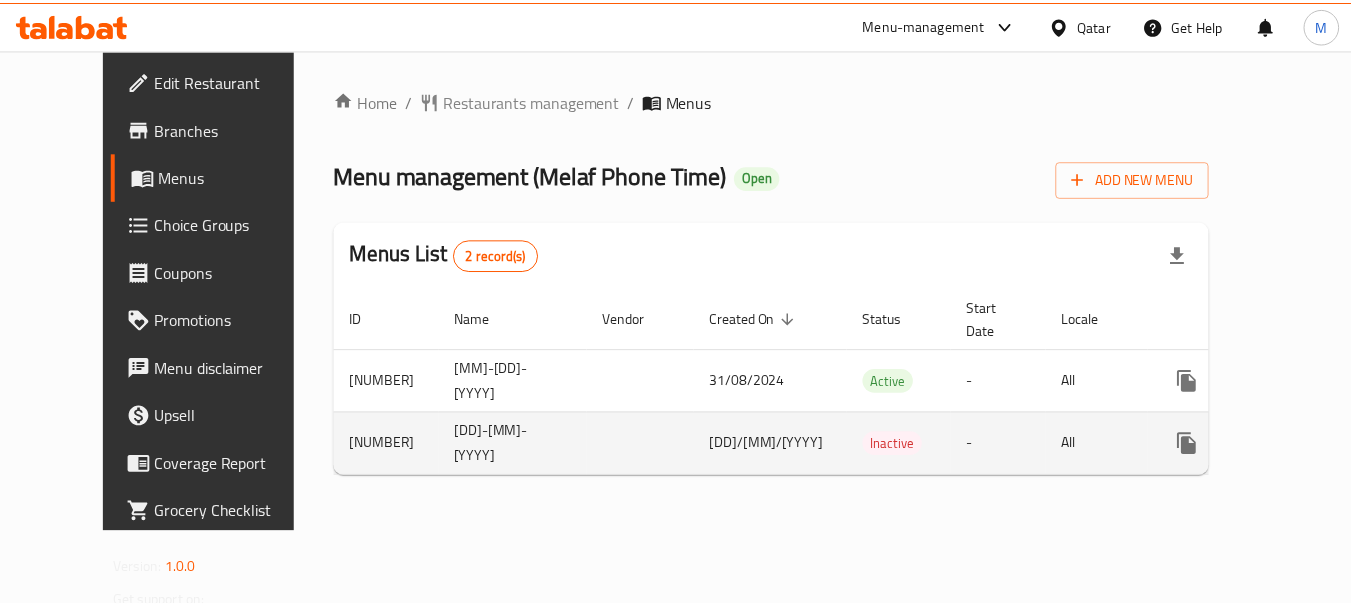 scroll, scrollTop: 0, scrollLeft: 0, axis: both 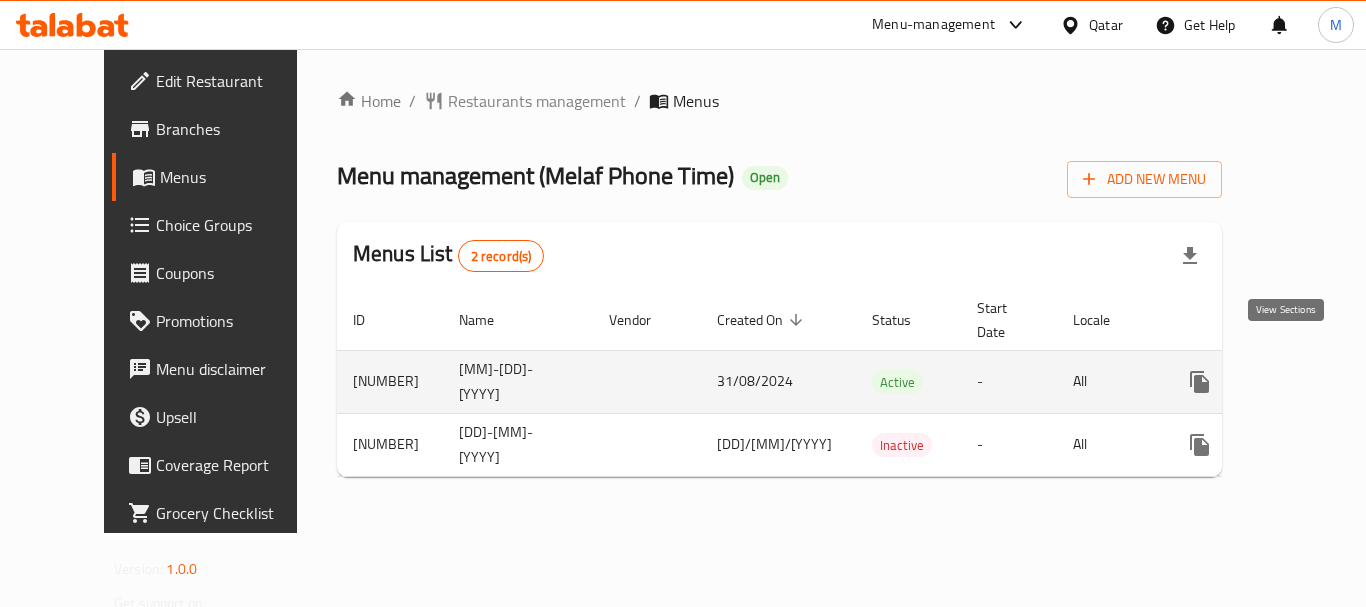 click 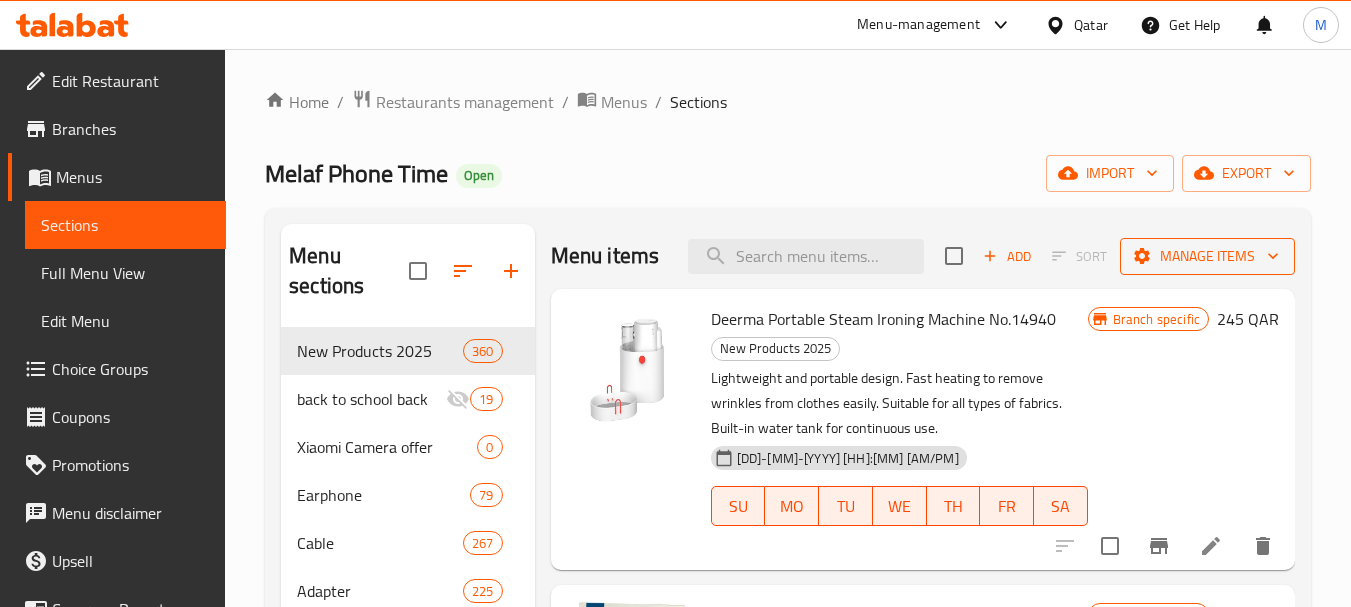 click on "Manage items" at bounding box center (1207, 256) 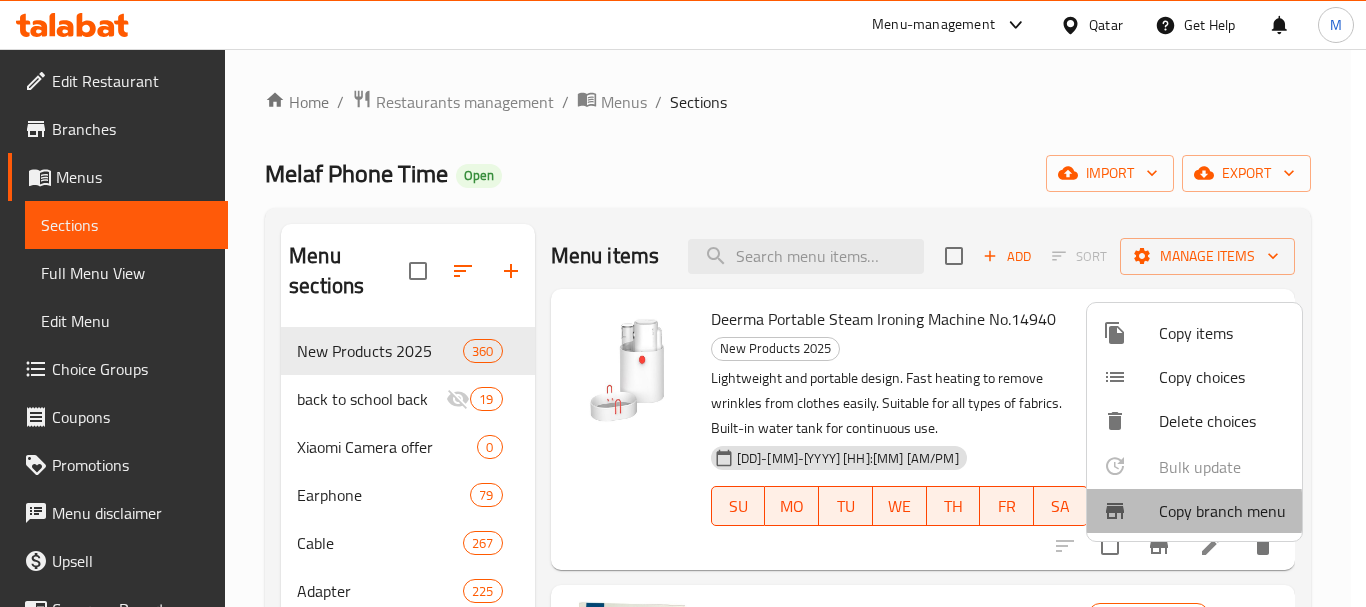 click at bounding box center (1131, 511) 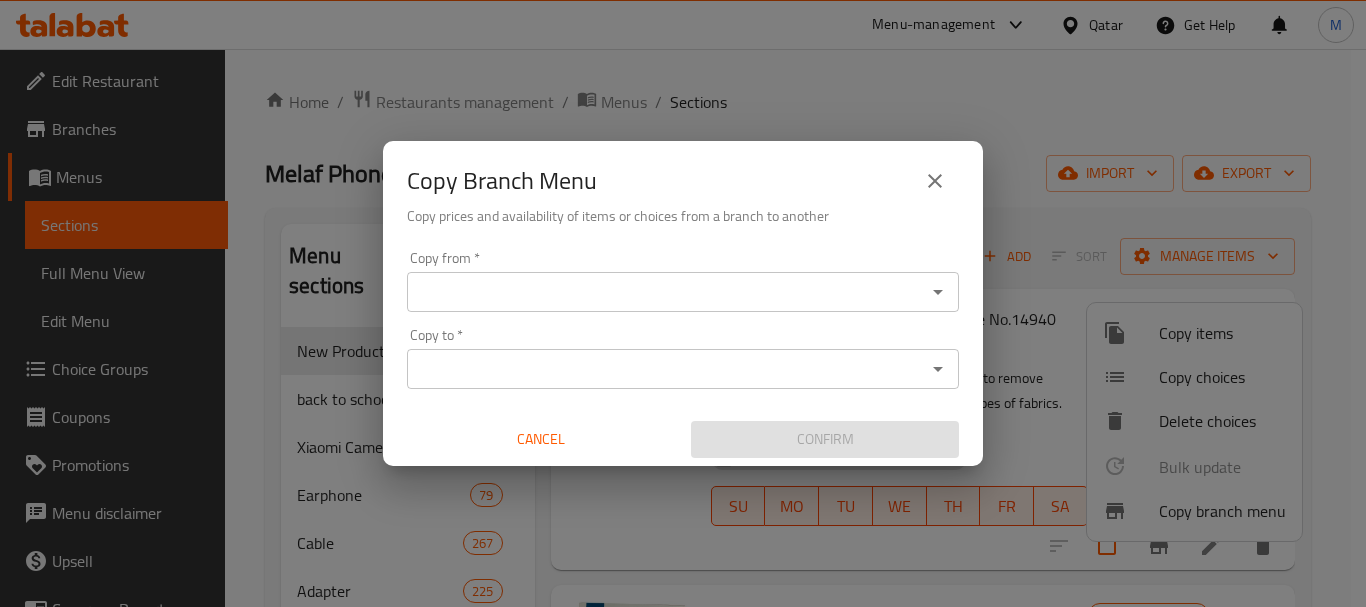 click on "Copy from   *" at bounding box center [666, 292] 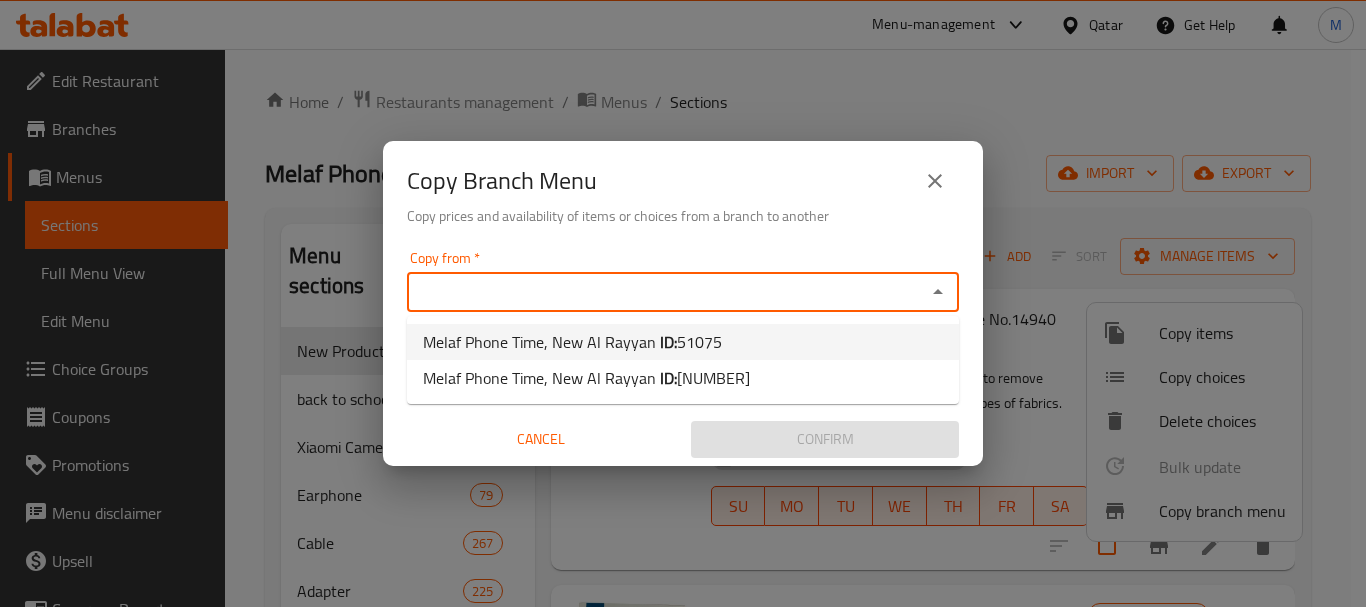 click on "[PRODUCT] [TIME], [LOCATION] [ID]" at bounding box center [572, 342] 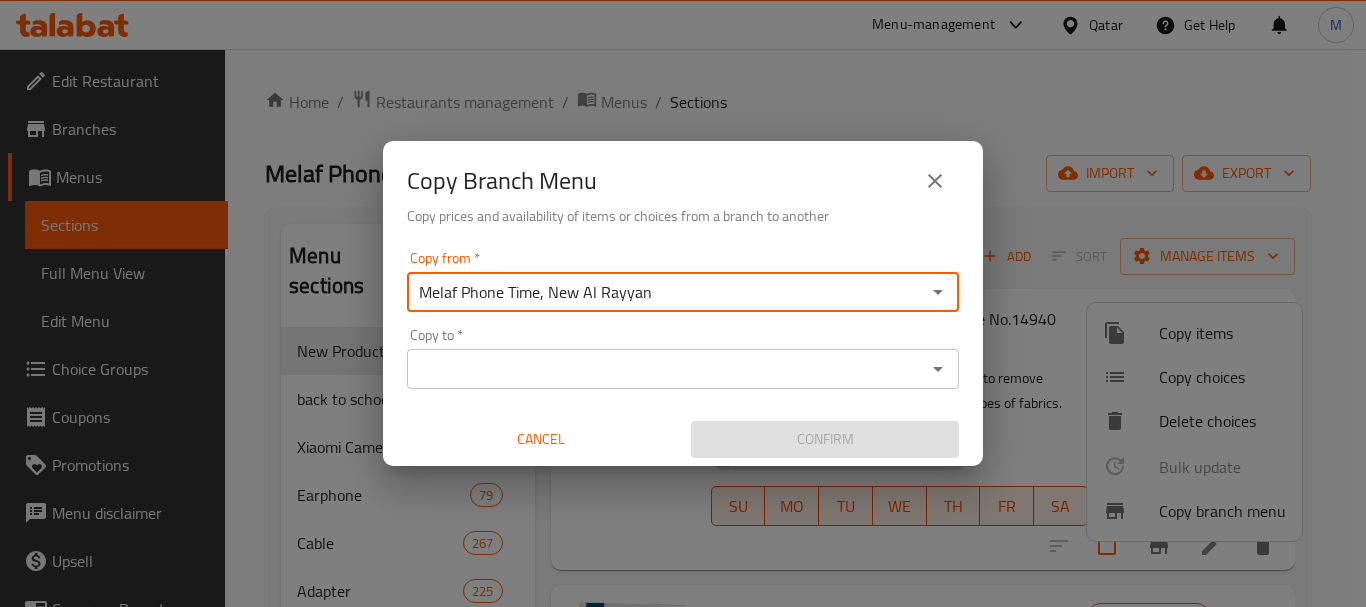click on "Copy to   *" at bounding box center [666, 369] 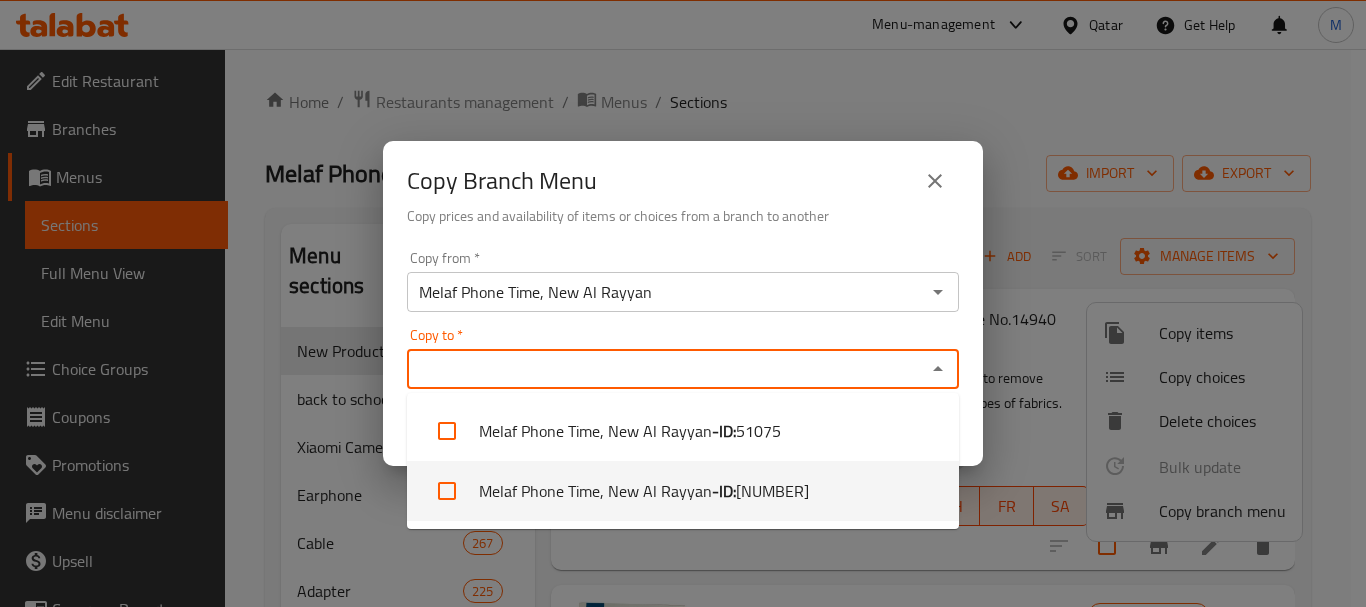 click on "[BRAND] [PRODUCT] [TIME], [LOCATION]    -   ID: [NUMBER]" at bounding box center [683, 491] 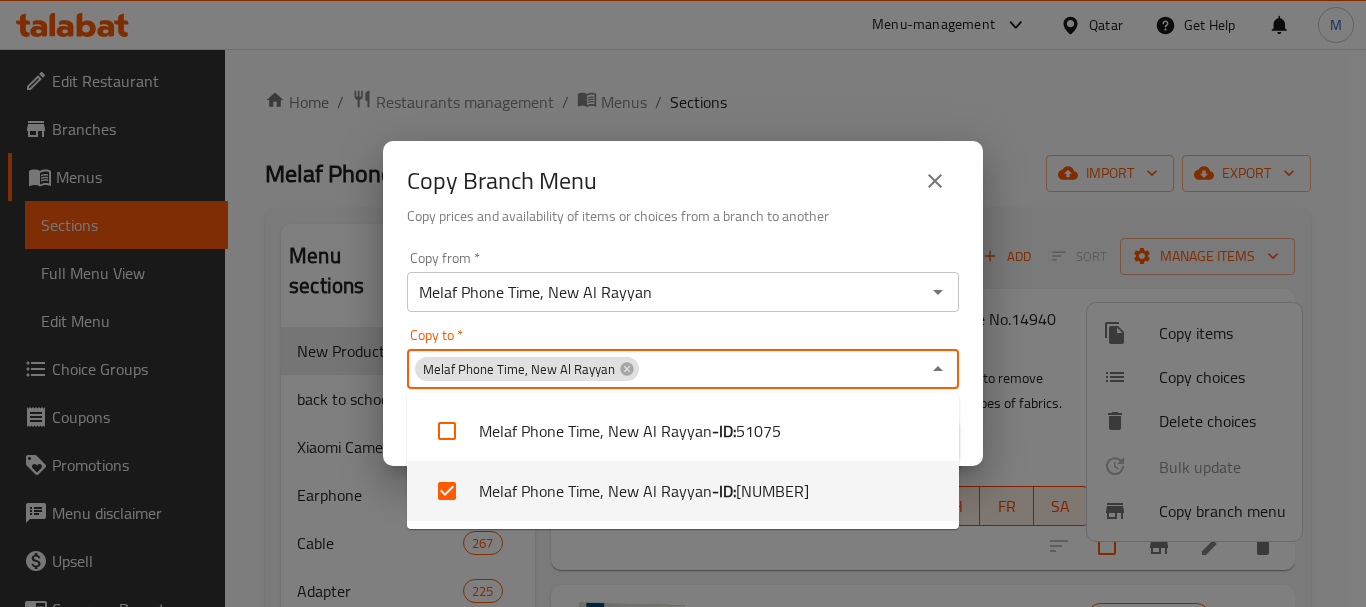 checkbox on "true" 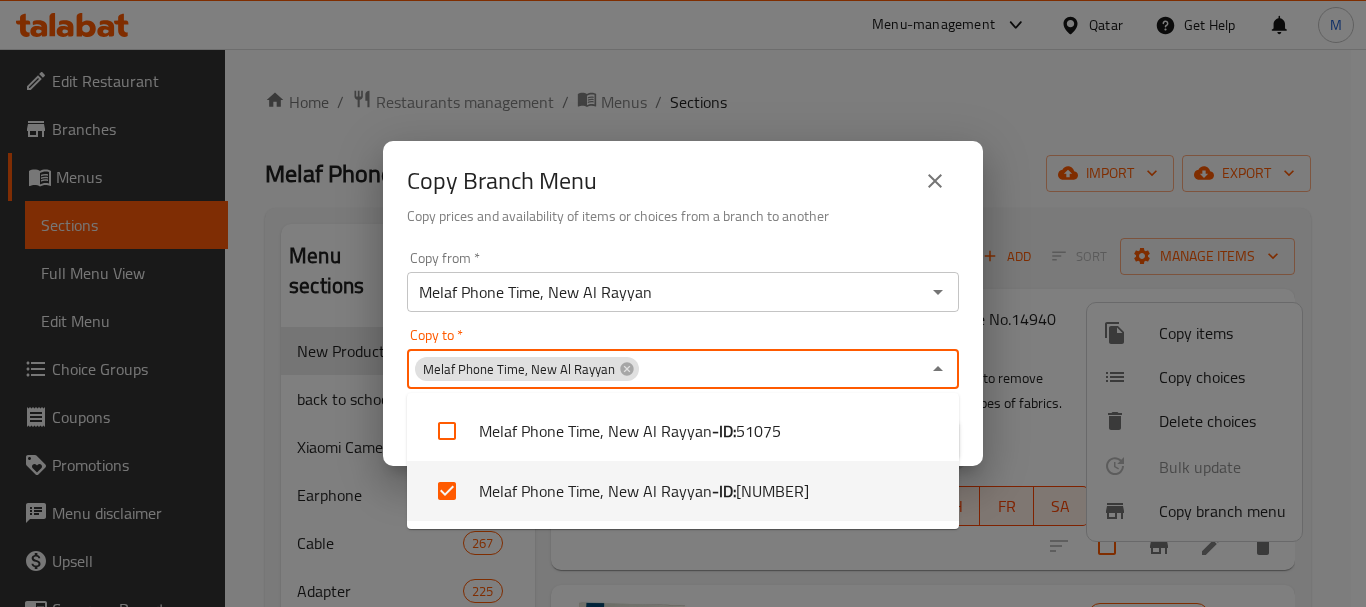 click on "Copy from   * Melaf Phone Time, New Al Rayyan Copy from  * Copy to   * Melaf Phone Time, New Al Rayyan Copy to  * Cancel Confirm" at bounding box center [683, 354] 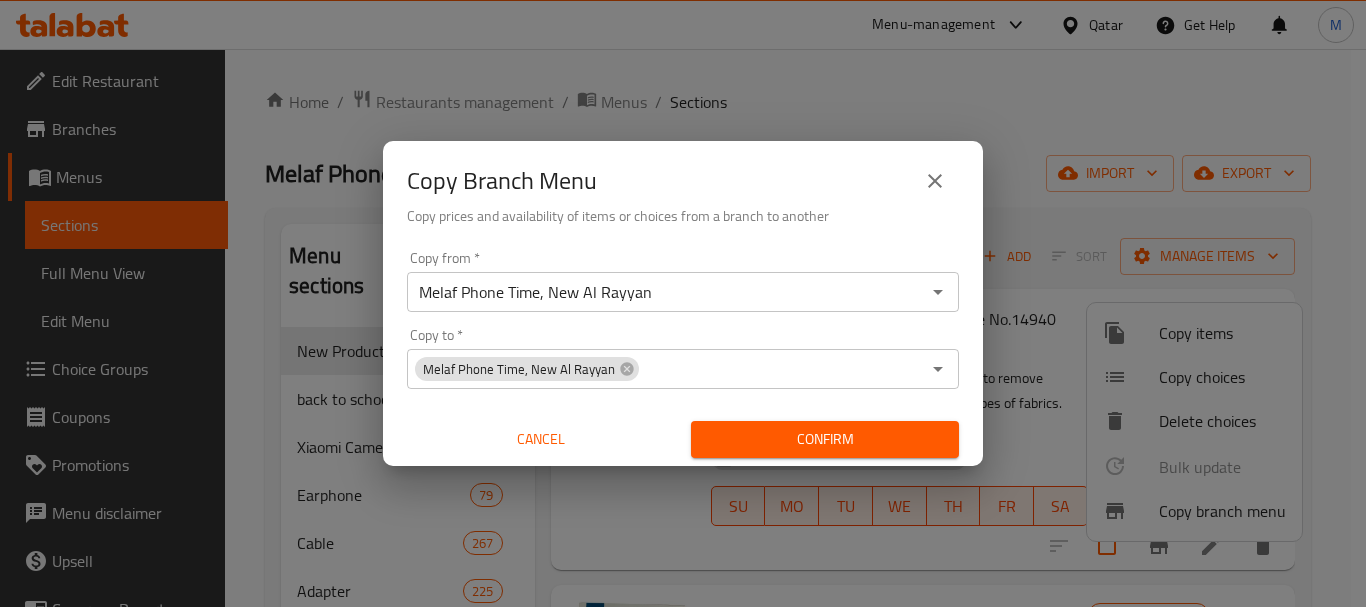 click on "Confirm" at bounding box center (825, 439) 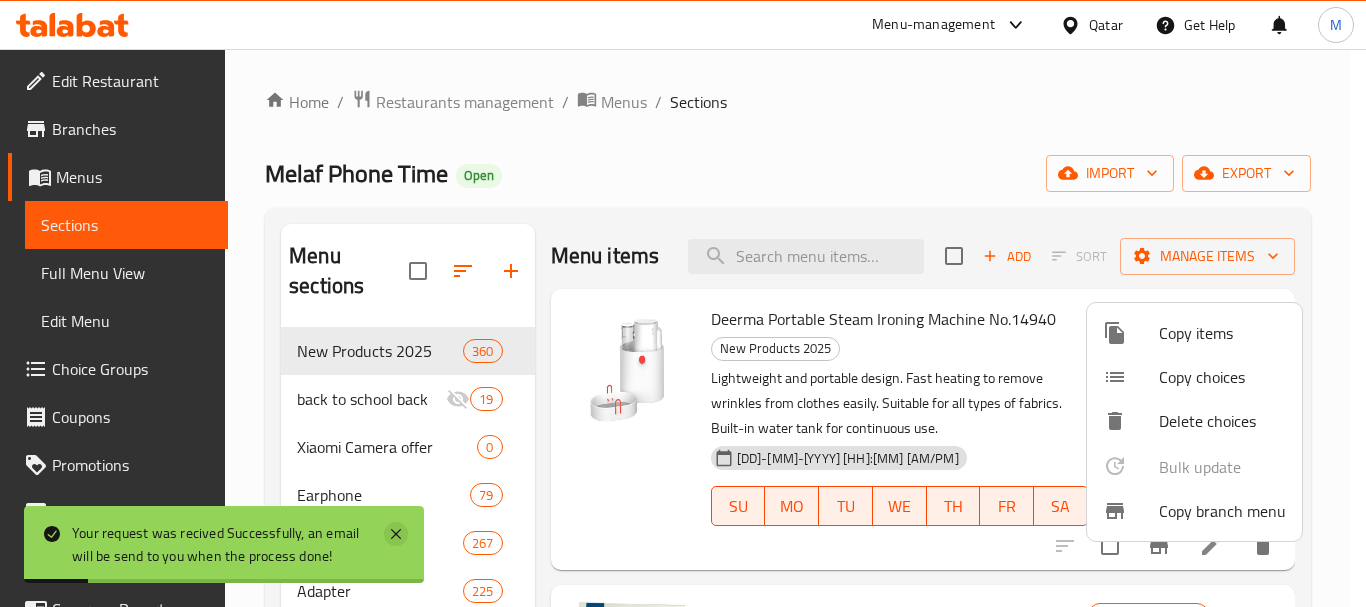 click 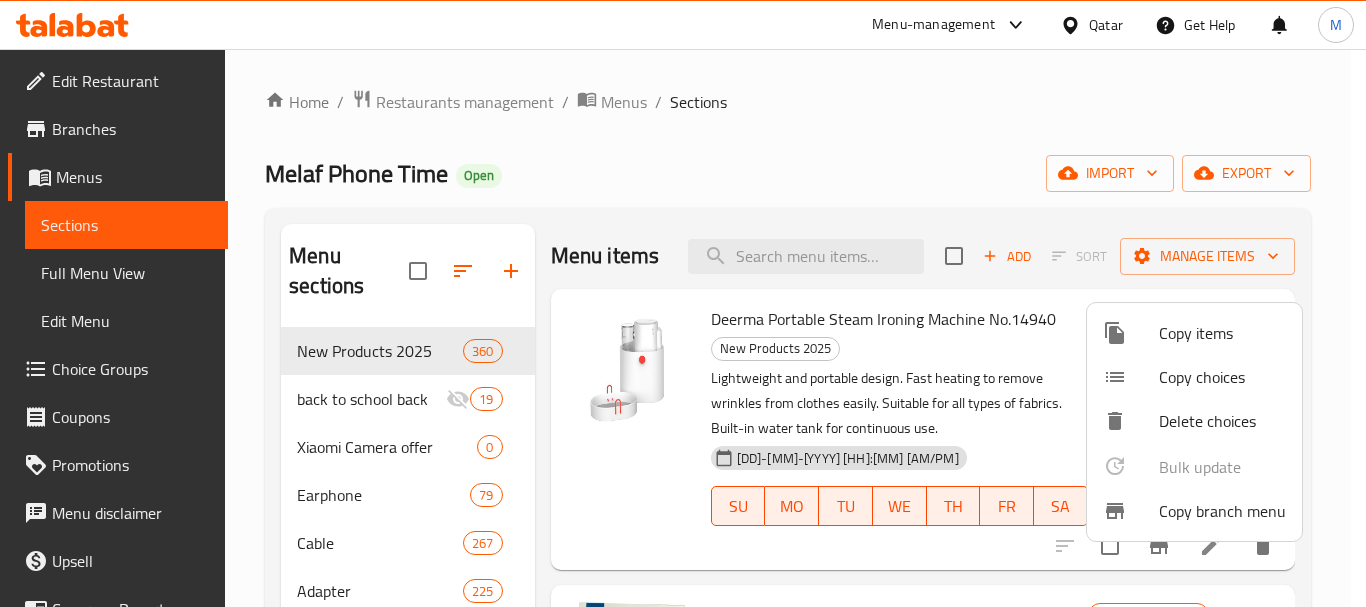 click at bounding box center [683, 303] 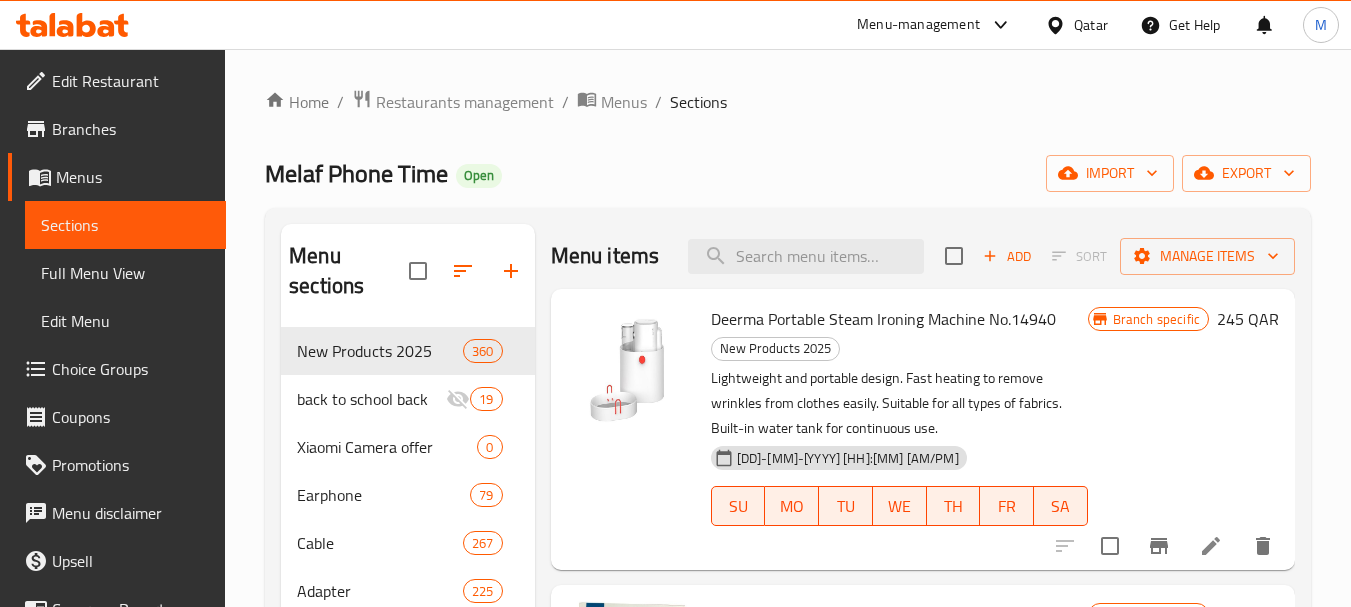 click on "Branches" at bounding box center [131, 129] 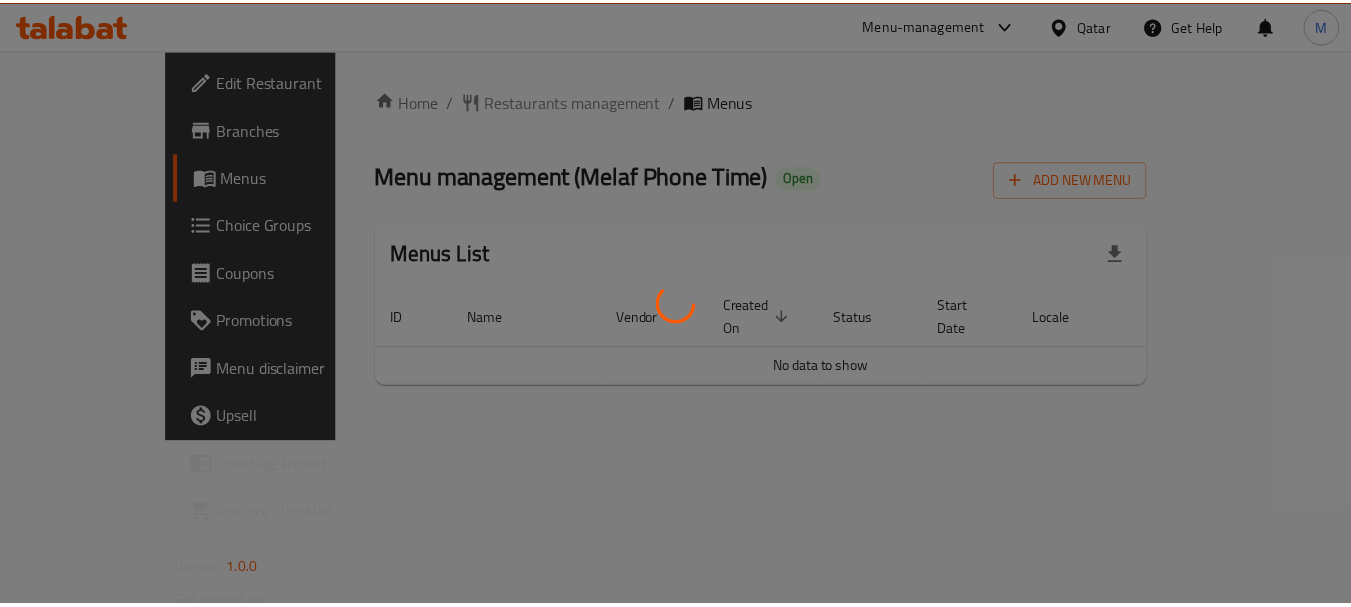 scroll, scrollTop: 0, scrollLeft: 0, axis: both 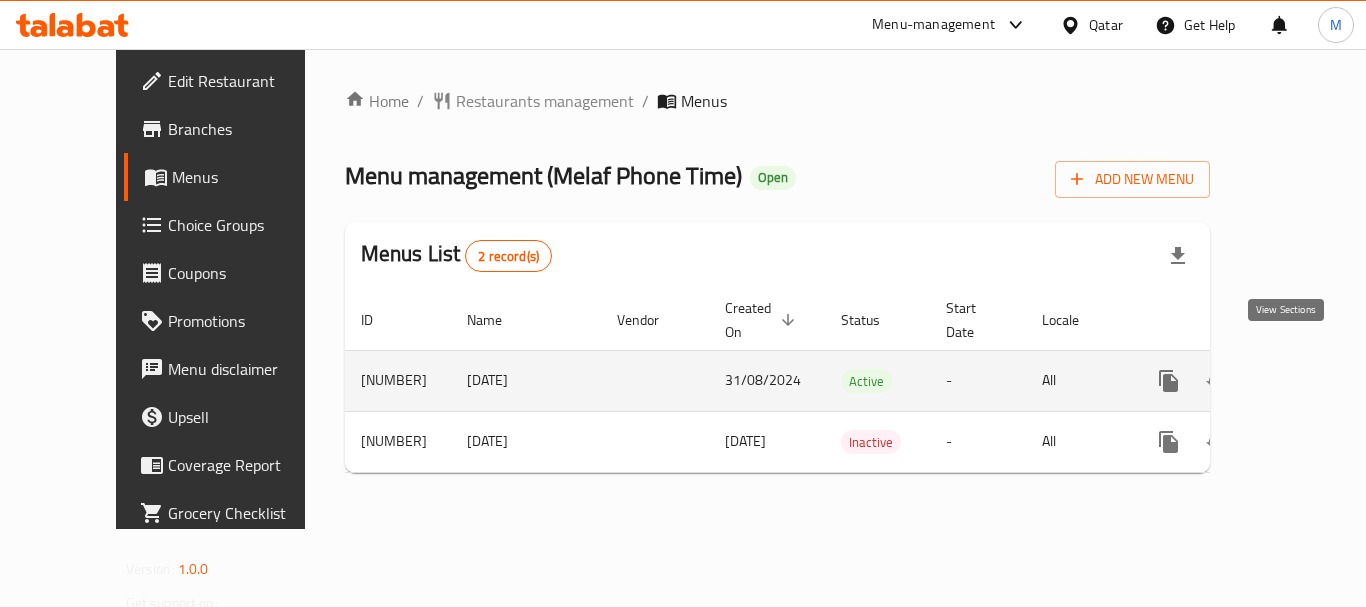 click 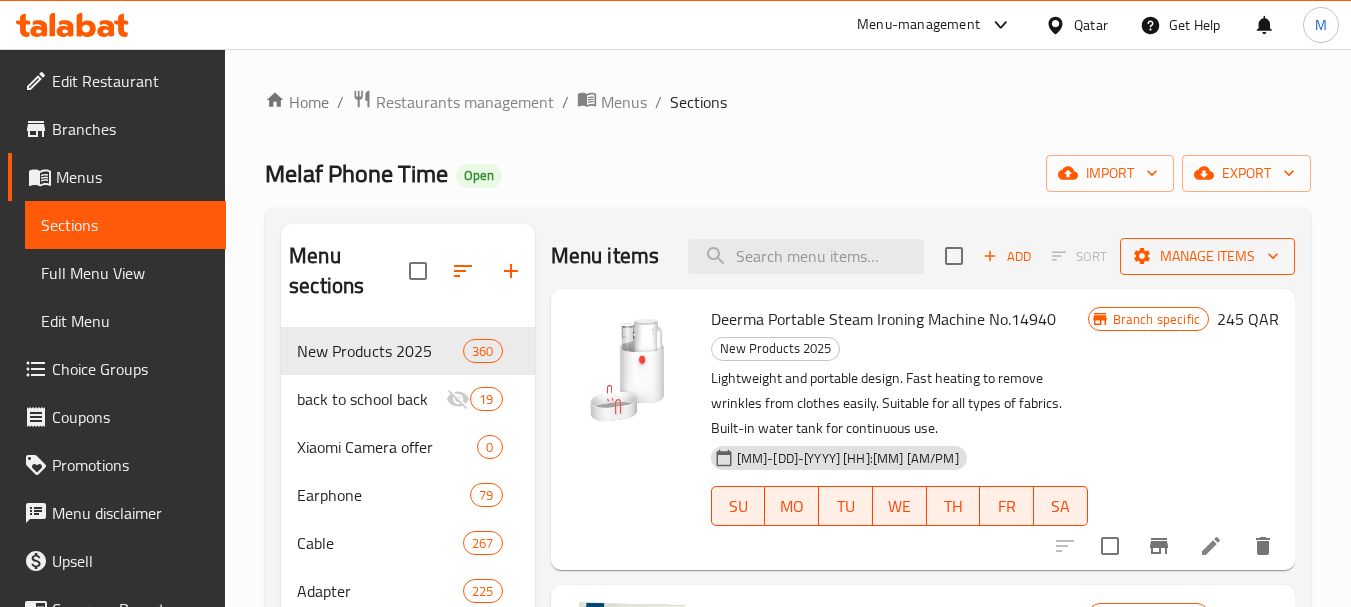 click on "Manage items" at bounding box center [1207, 256] 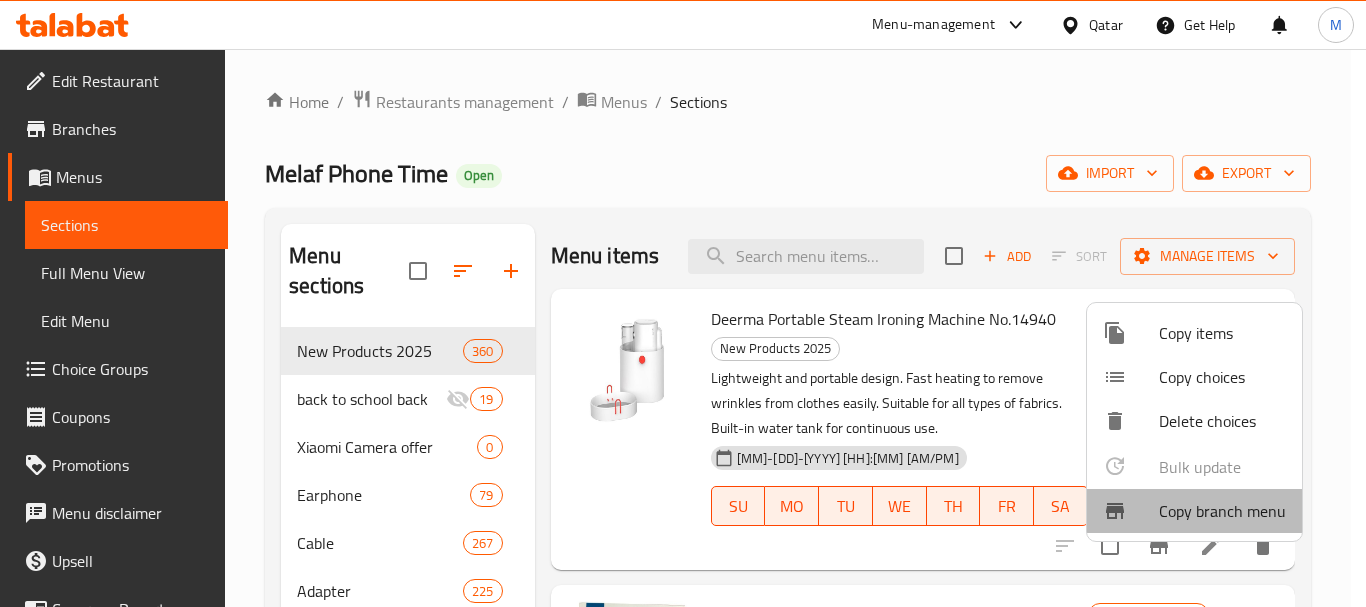 click on "Copy branch menu" at bounding box center (1222, 511) 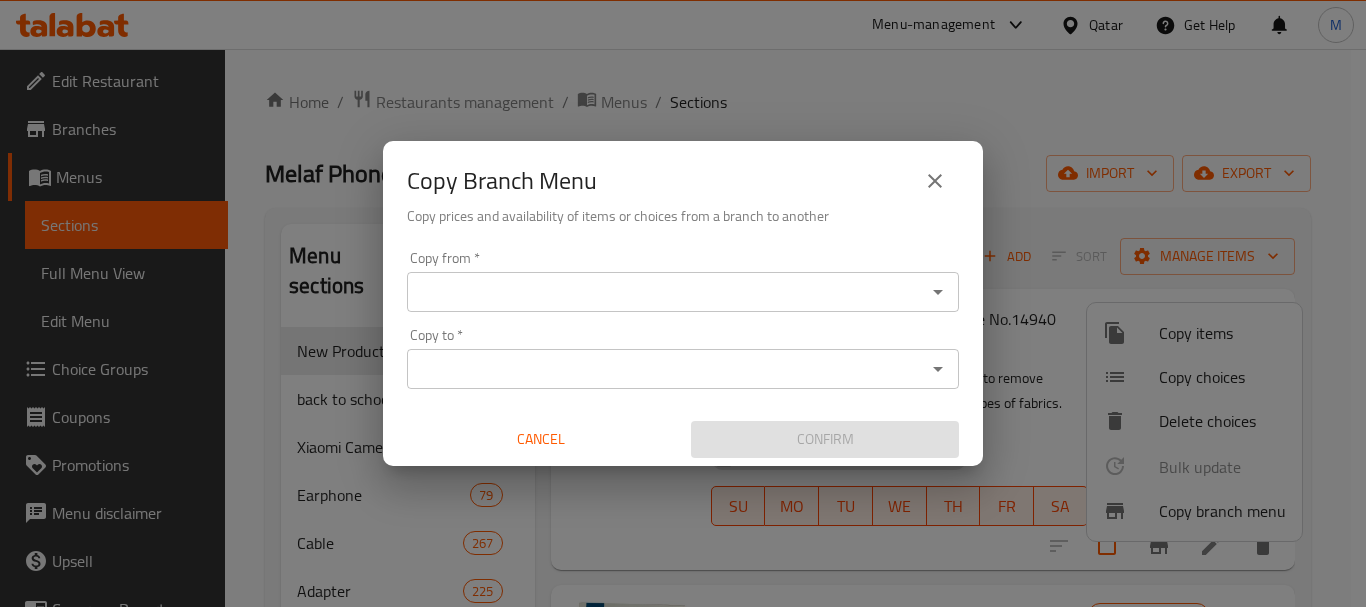 click on "Copy from   *" at bounding box center (666, 292) 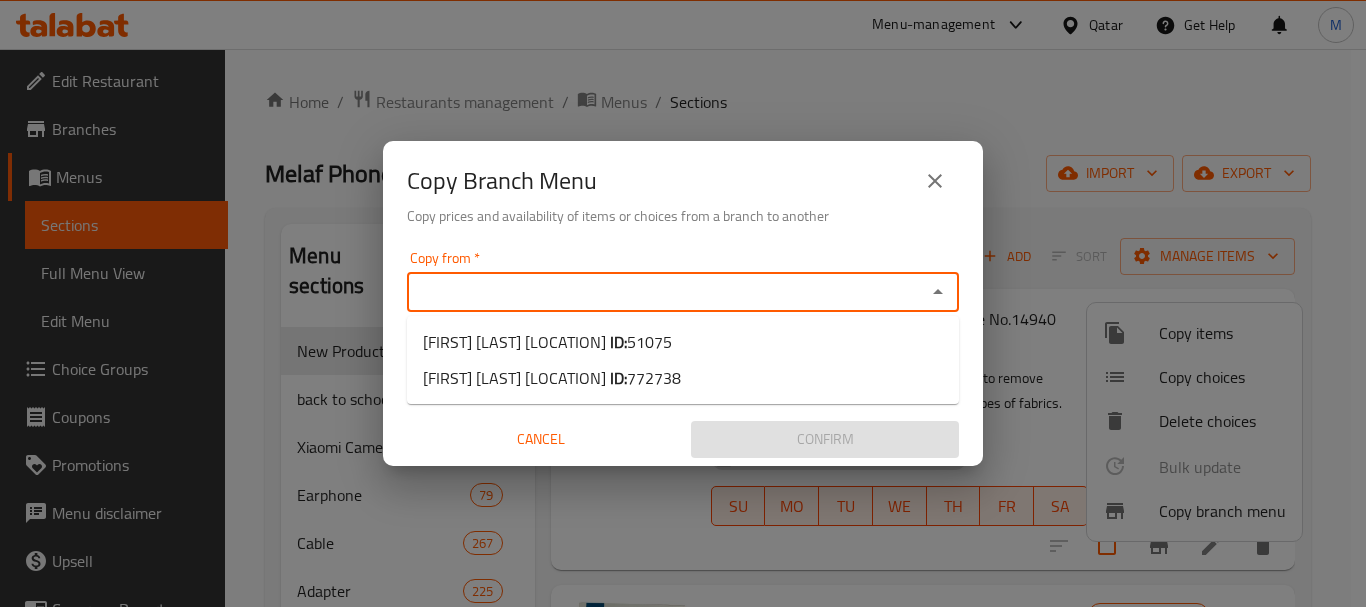 click on "[PRODUCT] [TIME], [LOCATION] [ID]" at bounding box center [547, 342] 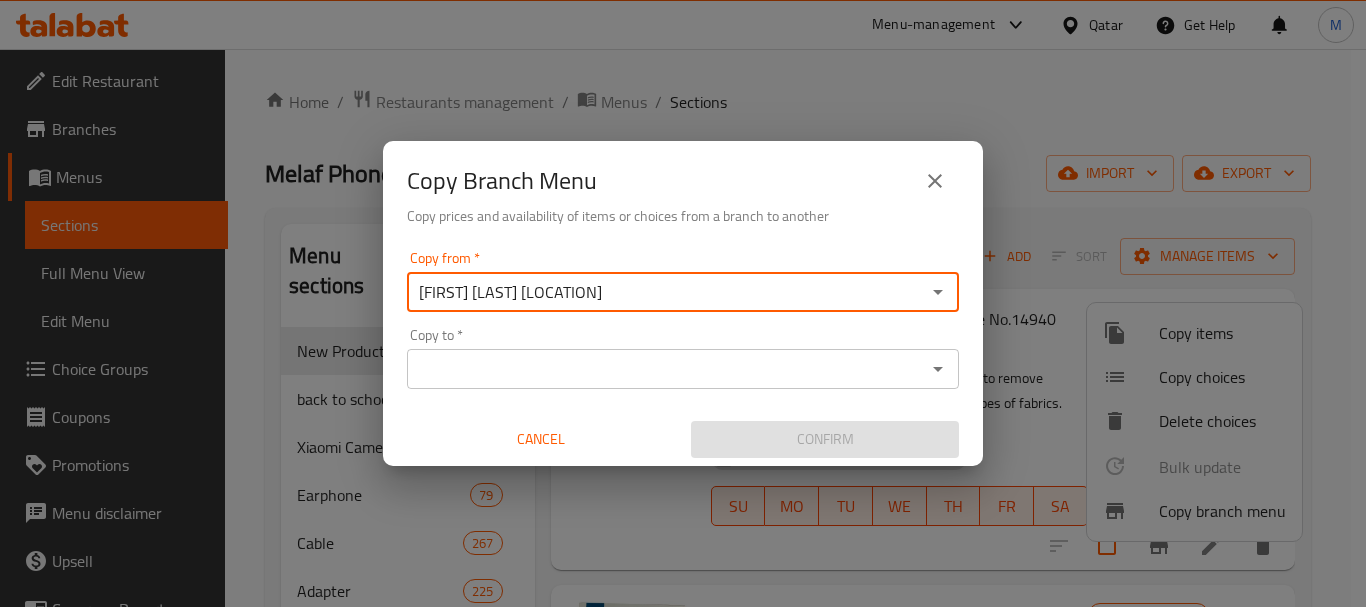 type on "[FIRST] [LAST] [LOCATION]" 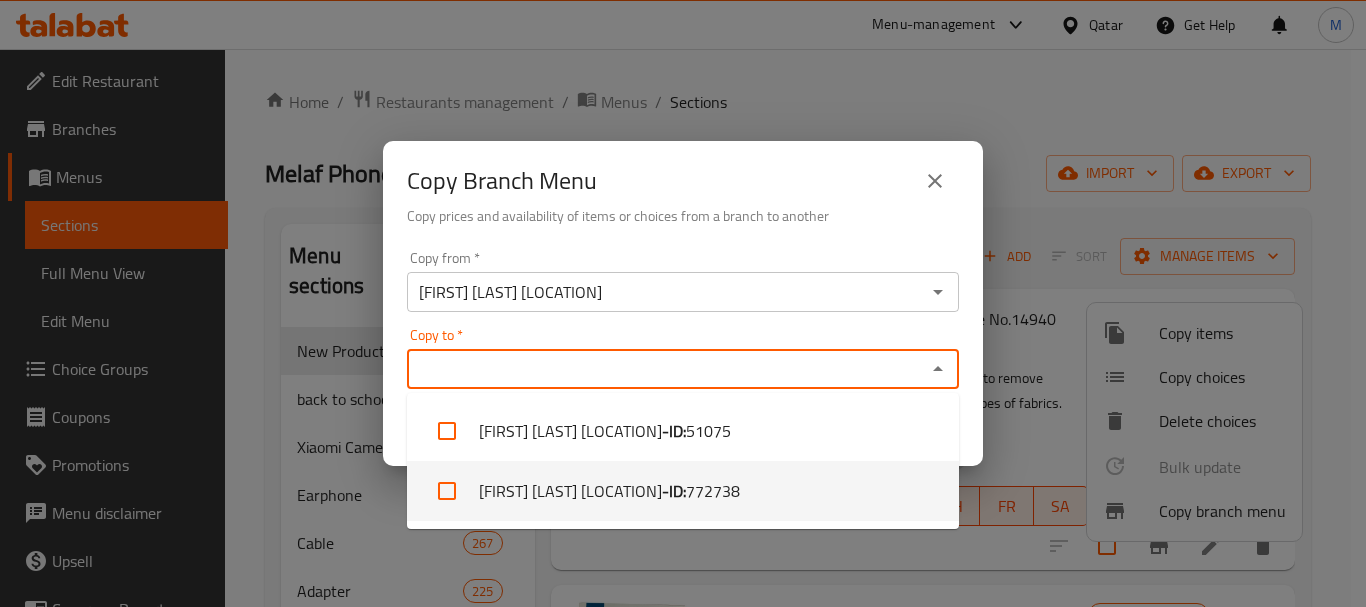 click on "[BRAND] [PRODUCT] [TIME], [LOCATION]    -   ID: [NUMBER]" at bounding box center [683, 491] 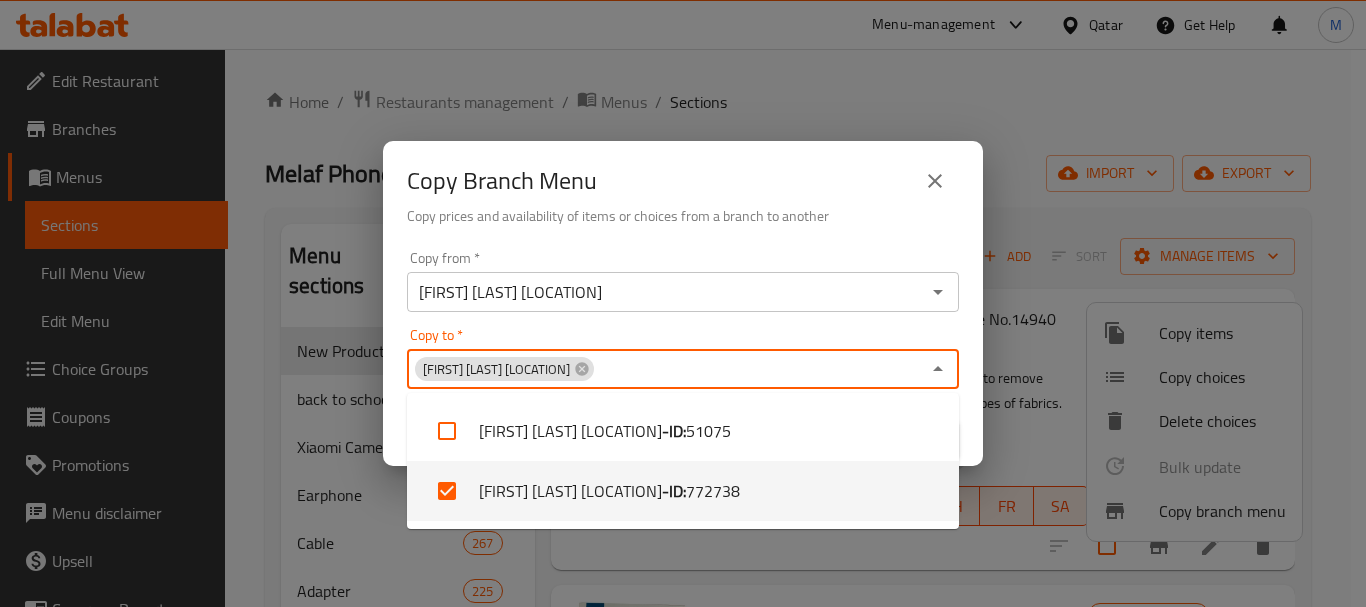 checkbox on "true" 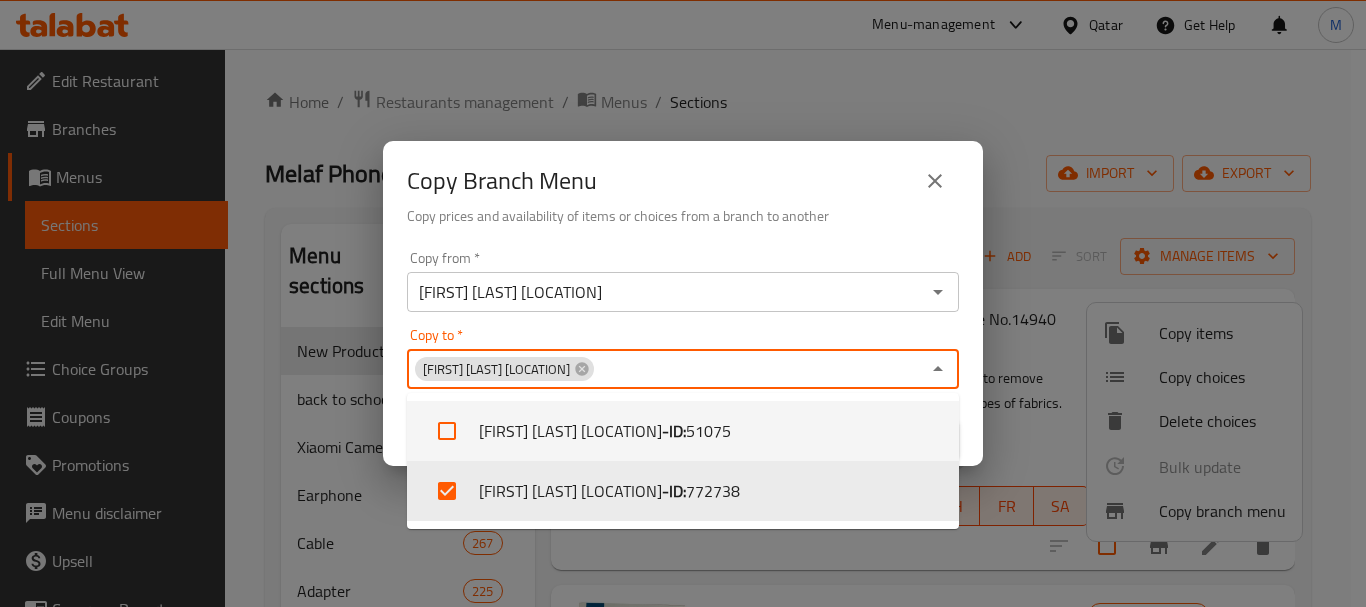 click on "Copy prices and availability of items or choices from a branch to another" at bounding box center (683, 216) 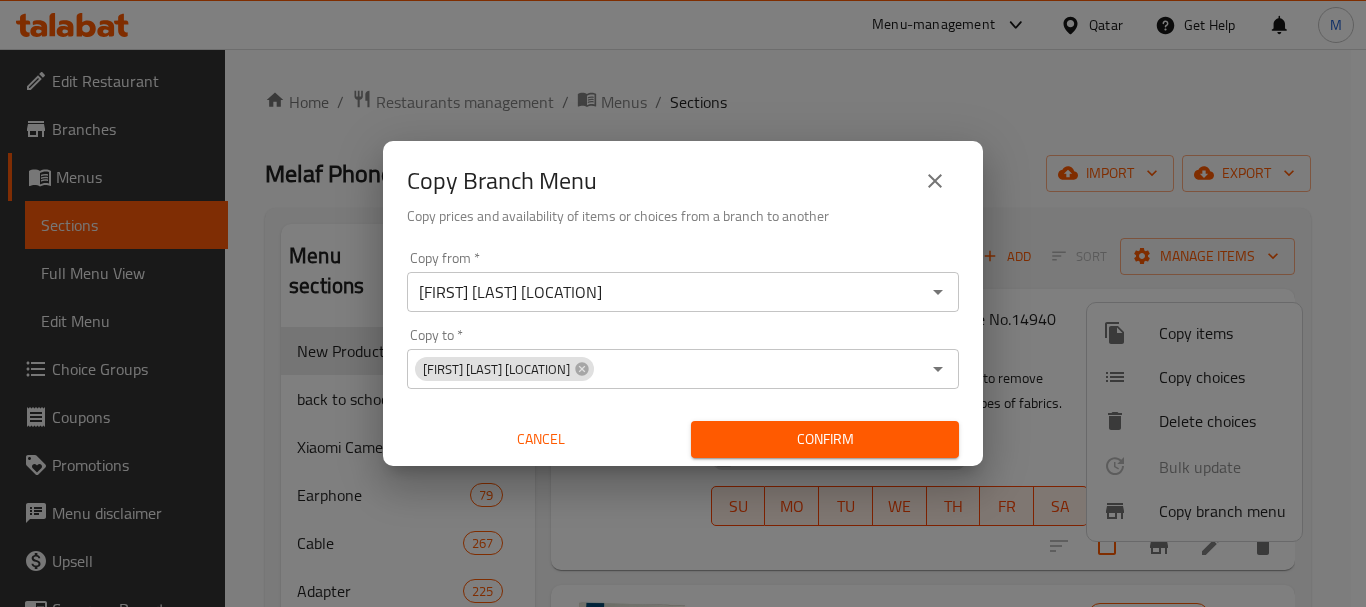 click on "Confirm" at bounding box center (825, 439) 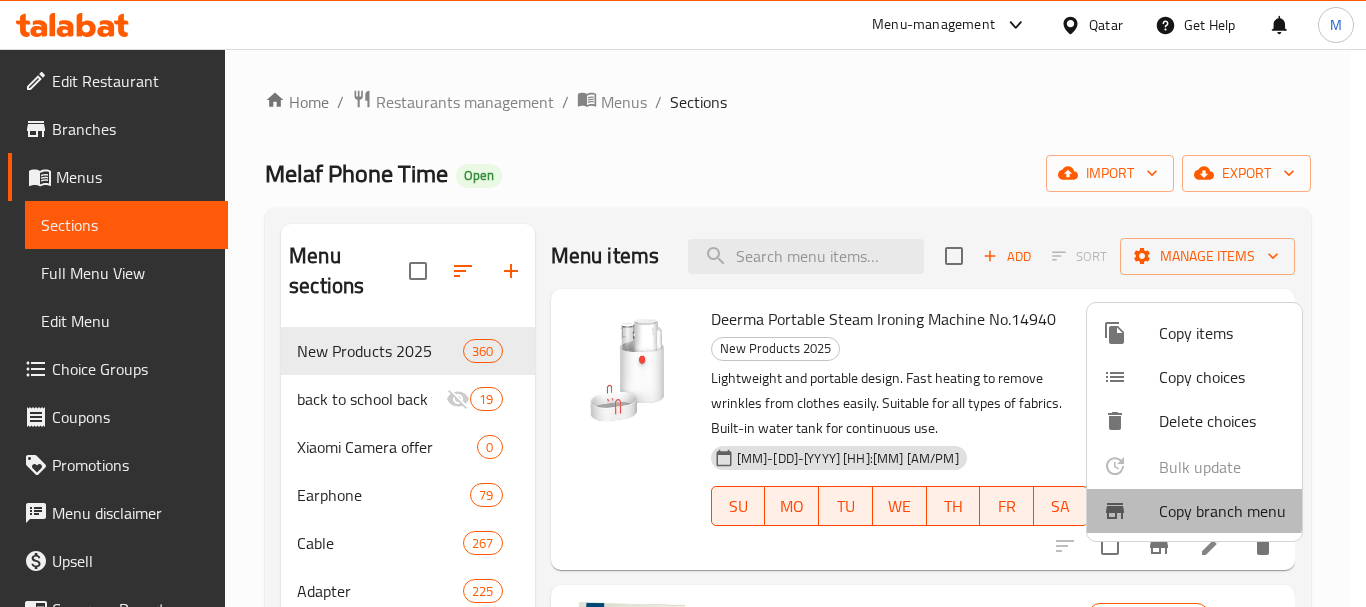 click on "Copy branch menu" at bounding box center (1222, 511) 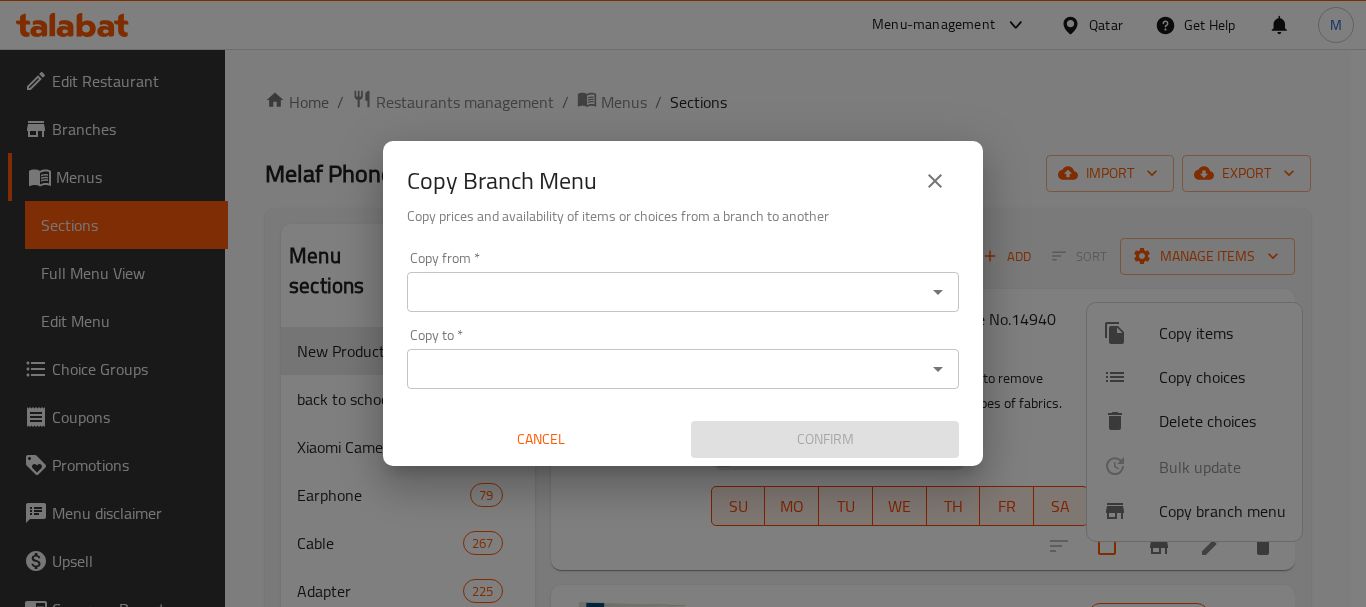 click on "Copy from   *" at bounding box center [666, 292] 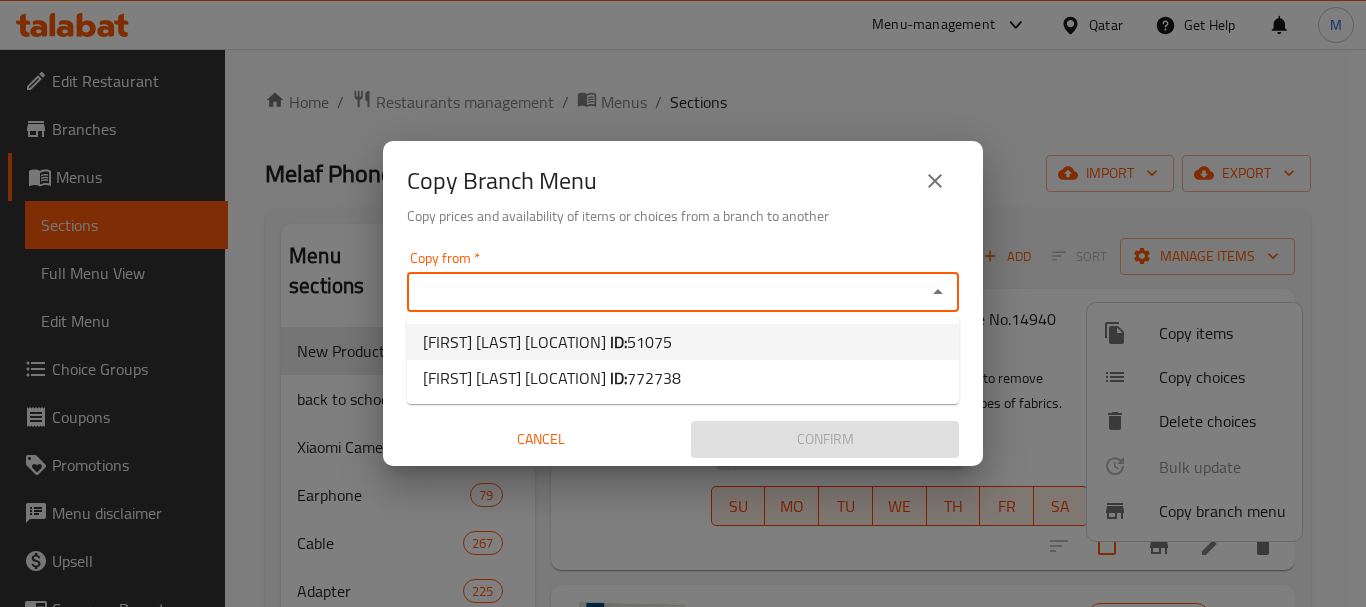 click on "[PRODUCT] [TIME], [LOCATION] [ID]" at bounding box center [547, 342] 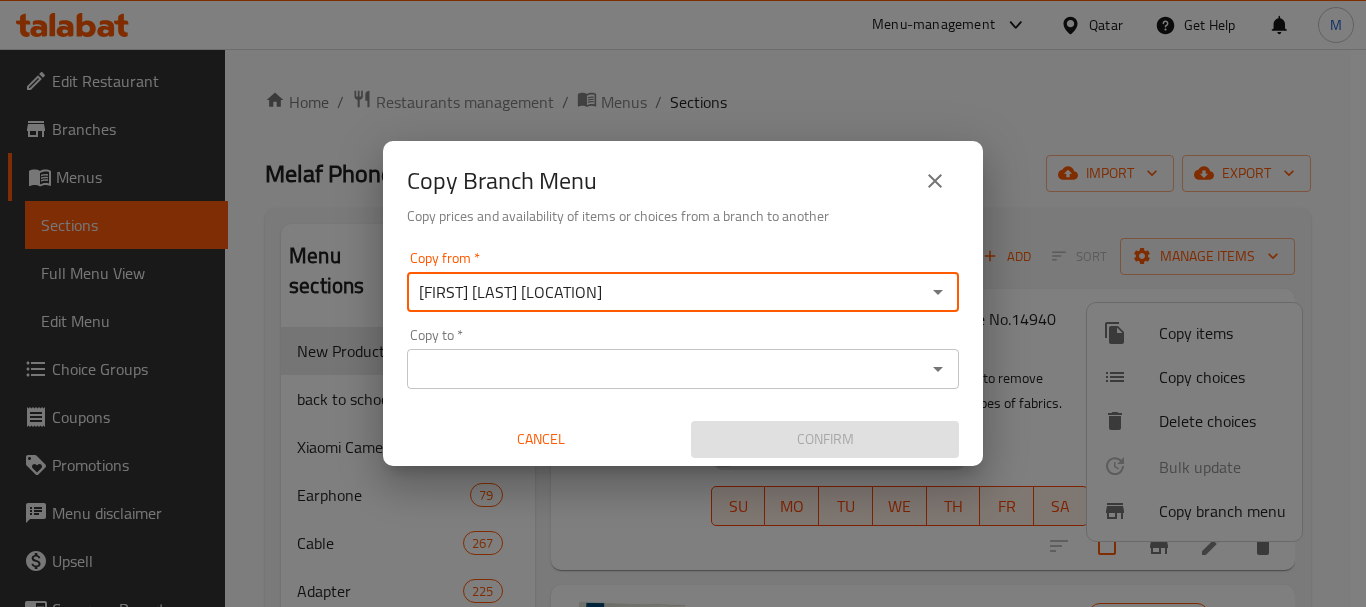 click on "Copy to   * Copy to  *" at bounding box center (683, 358) 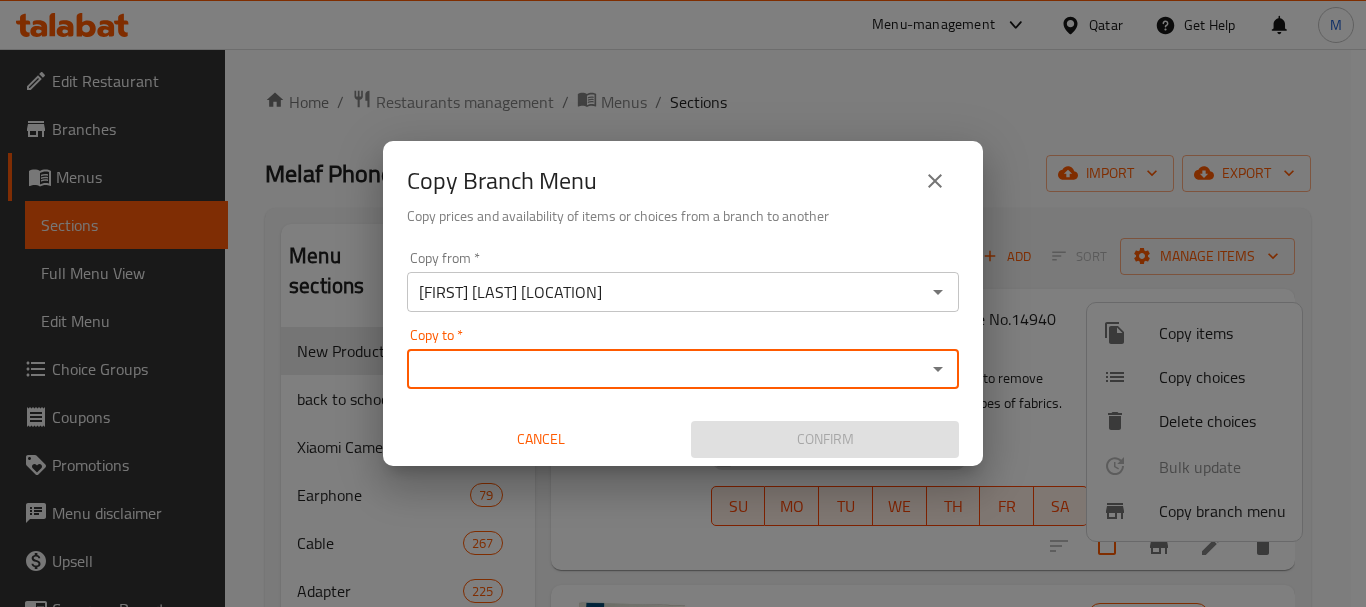 click on "Copy to   *" at bounding box center [666, 369] 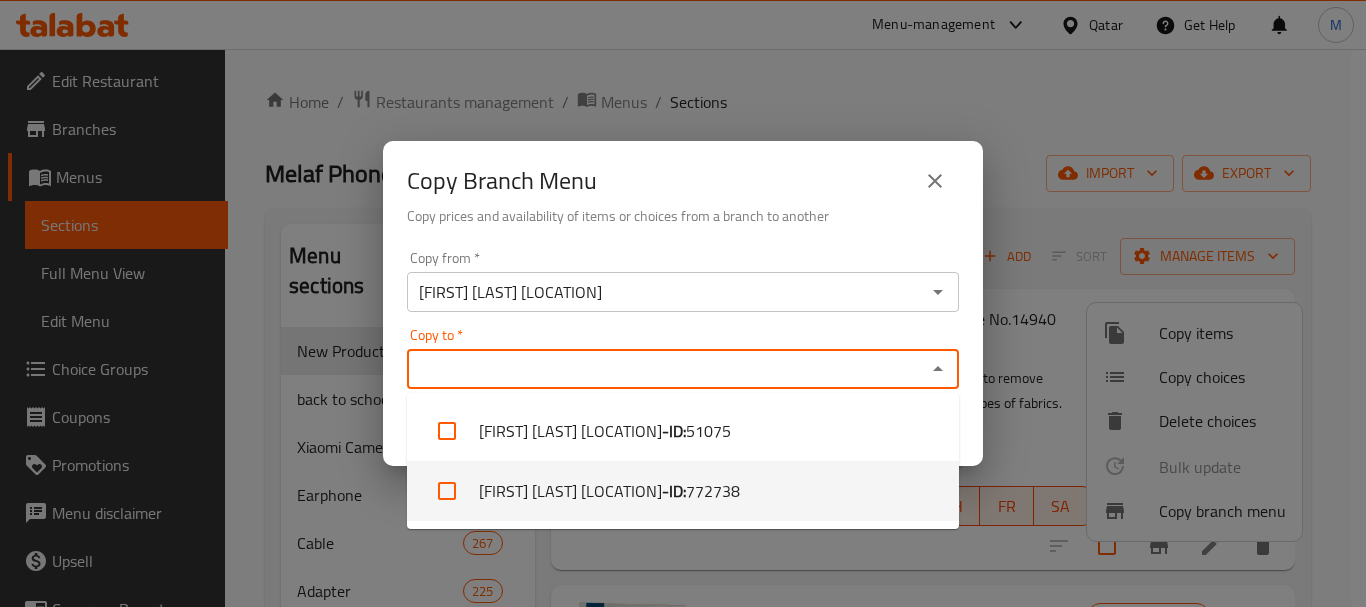 click on "[BRAND] [PRODUCT] [TIME], [LOCATION]    -   ID: [NUMBER]" at bounding box center (683, 491) 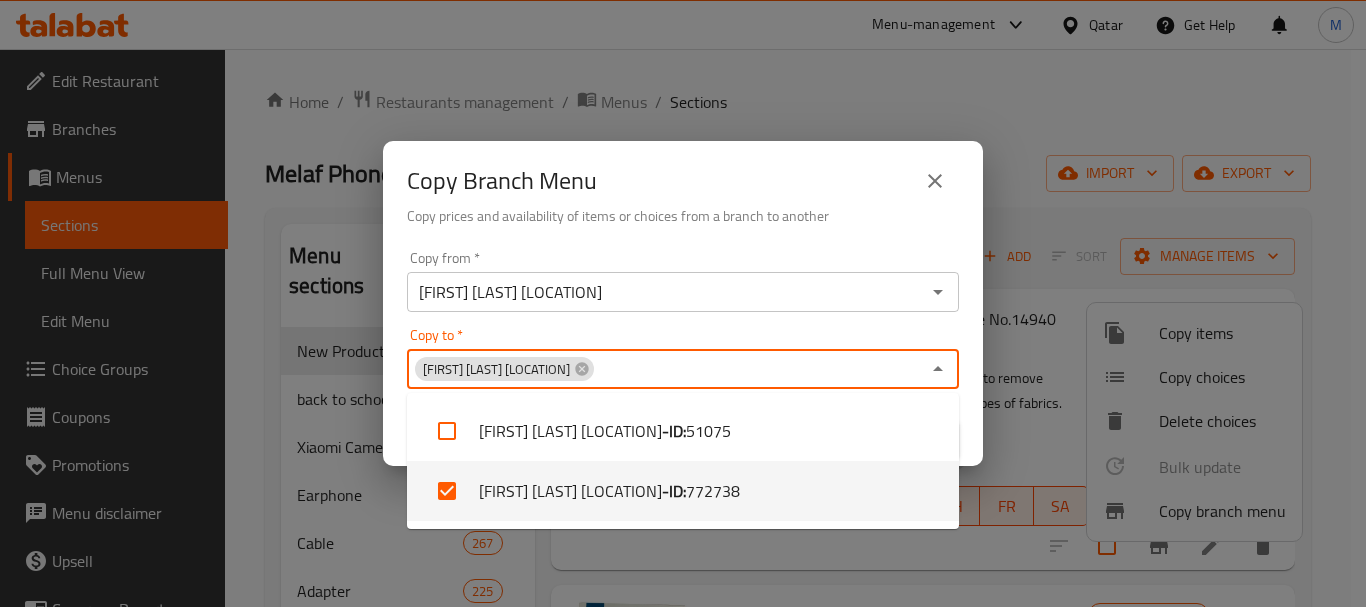 click on "Copy Branch Menu Copy prices and availability of items or choices from a branch to another" at bounding box center (683, 192) 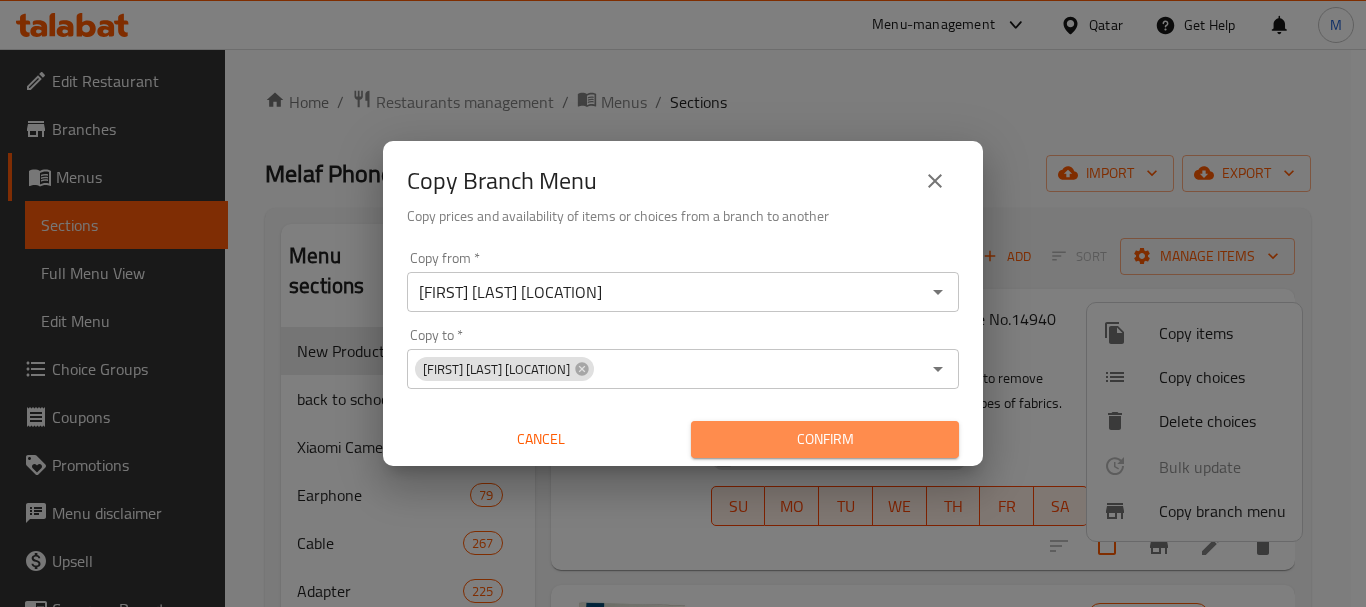 click on "Confirm" at bounding box center [825, 439] 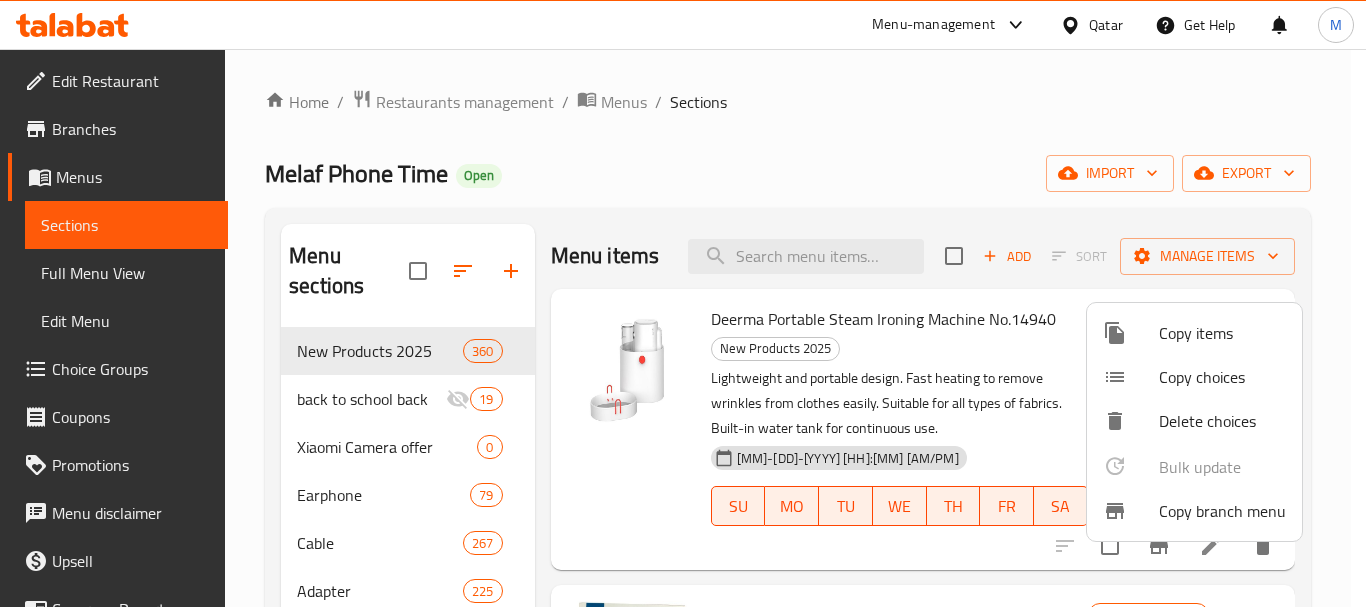 click at bounding box center [683, 303] 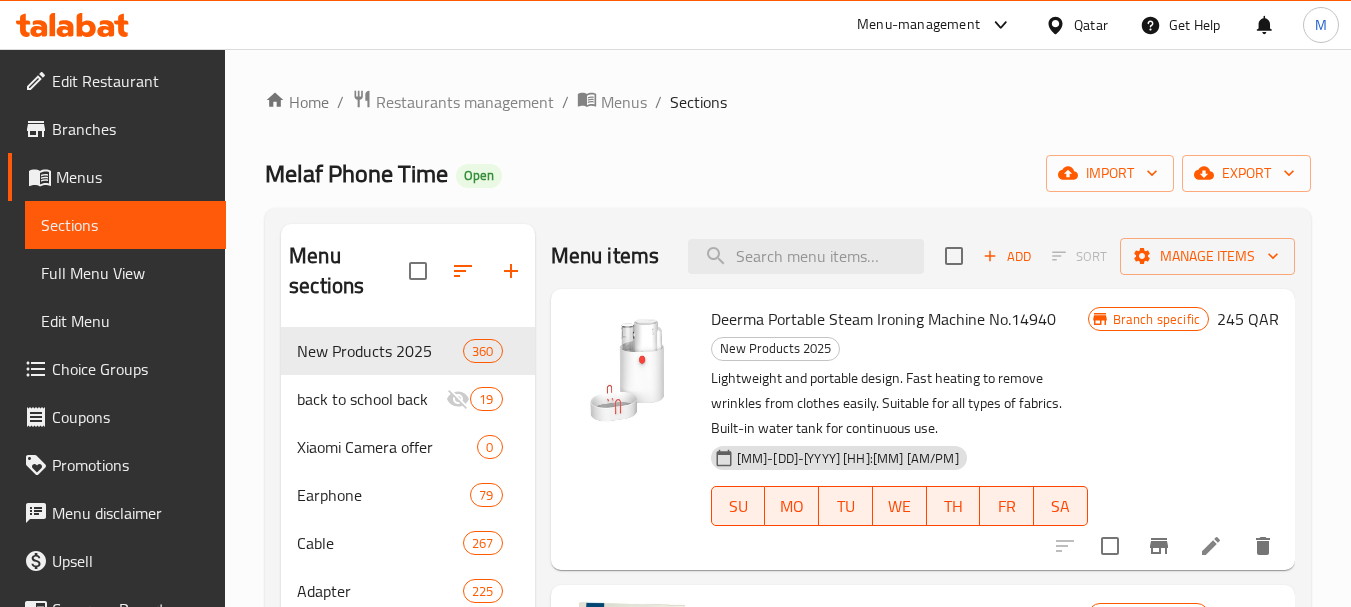 click on "Branches" at bounding box center (131, 129) 